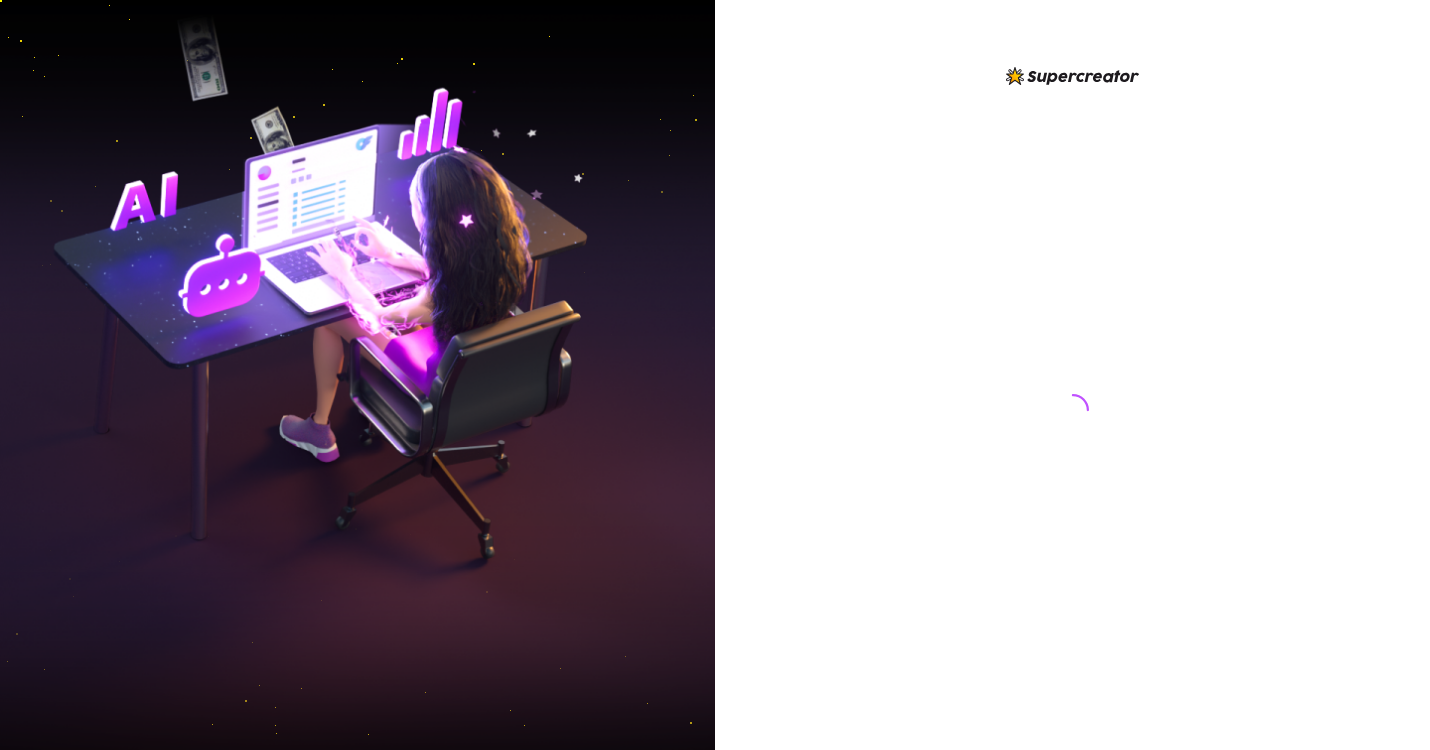 scroll, scrollTop: 0, scrollLeft: 0, axis: both 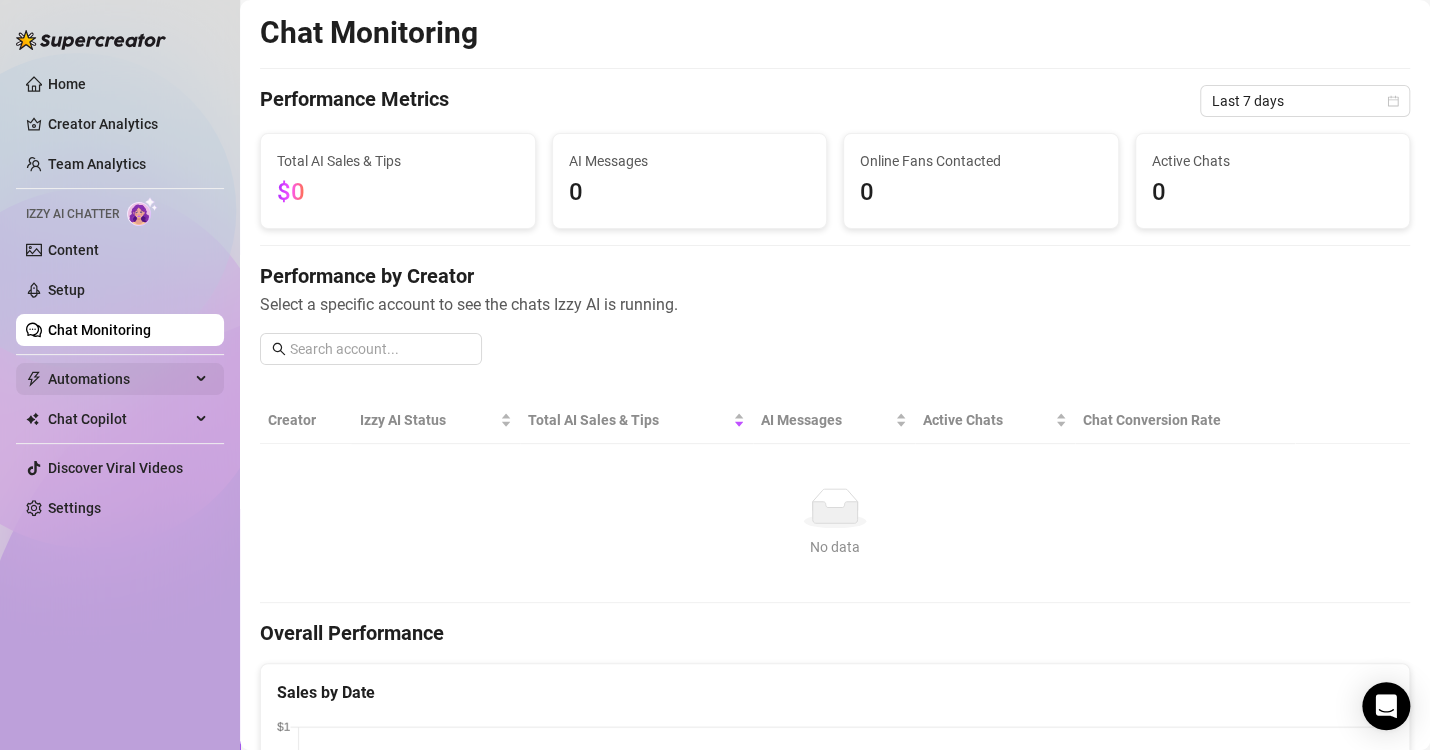 click on "Automations" at bounding box center [119, 379] 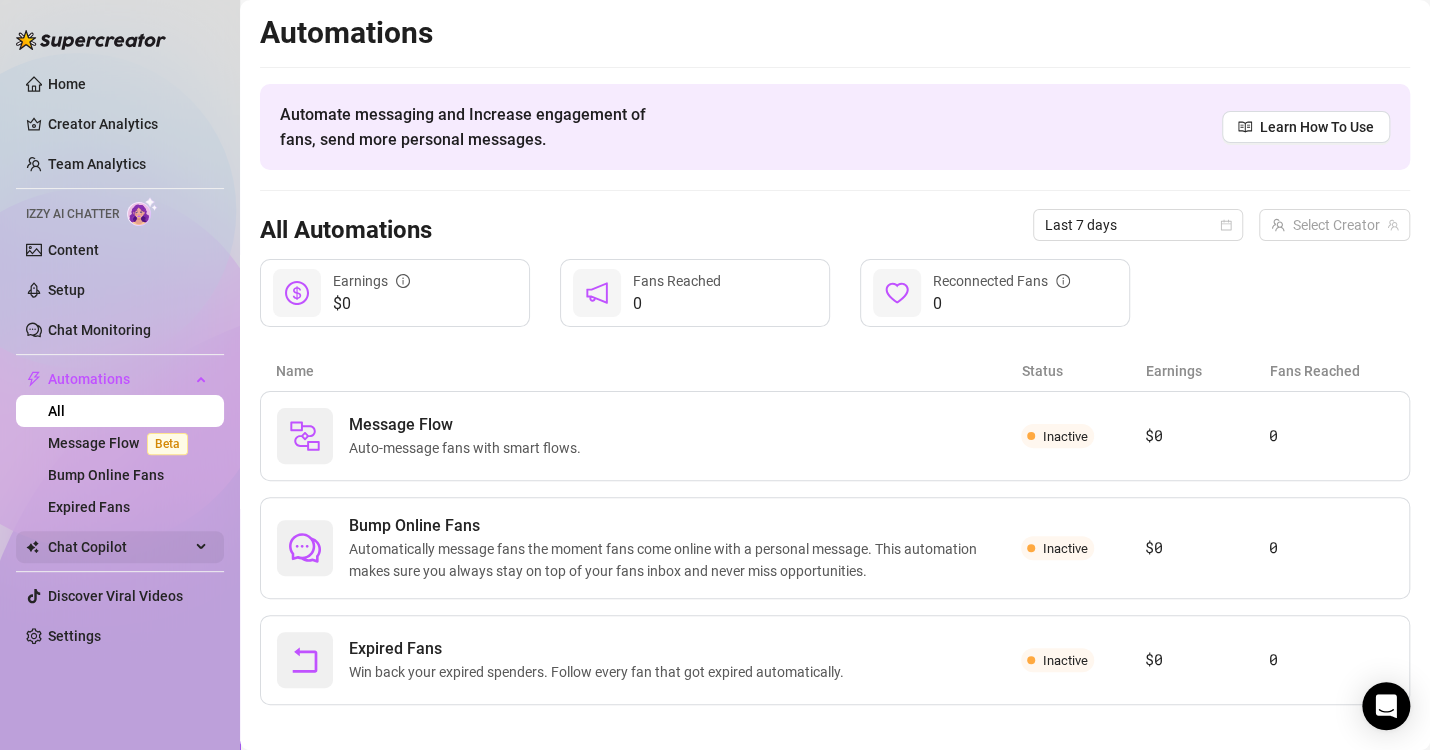 click on "Chat Copilot" at bounding box center (119, 547) 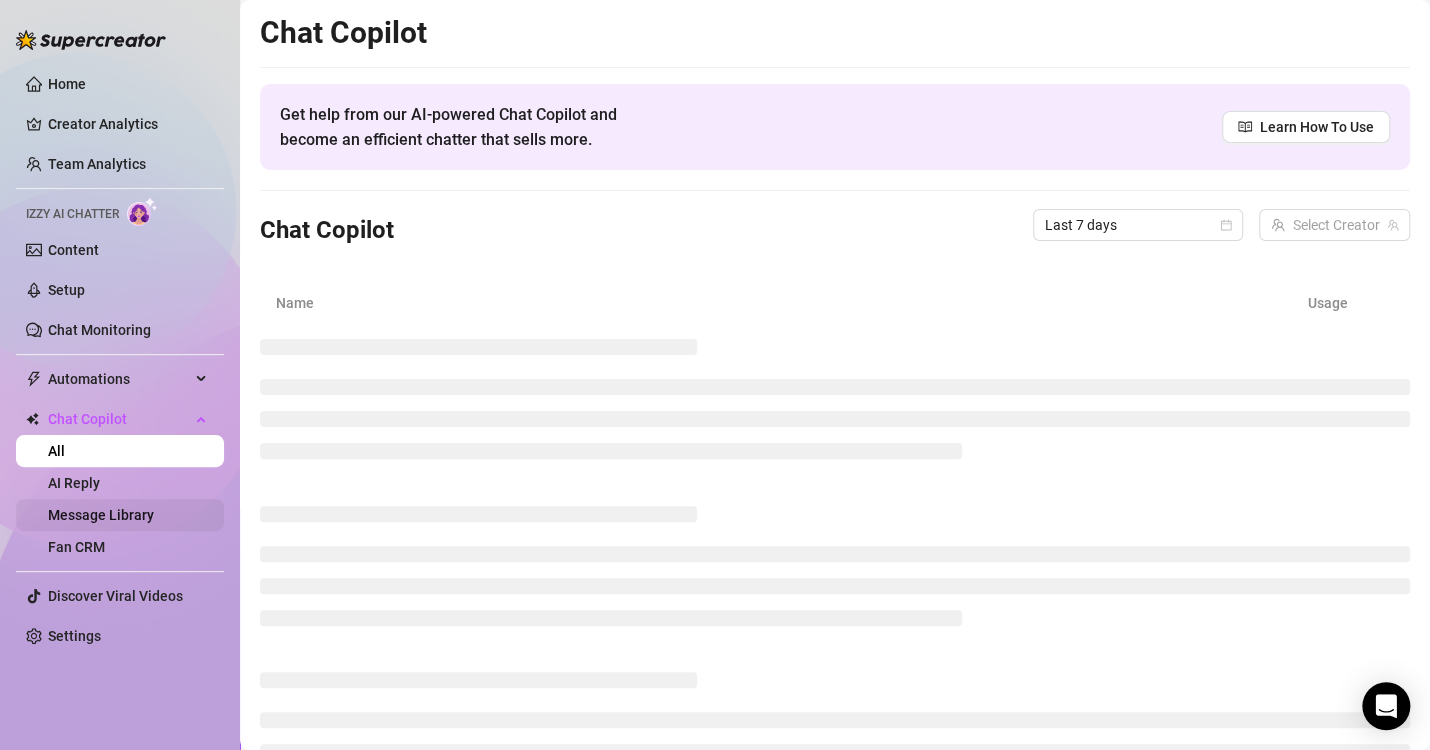 click on "Message Library" at bounding box center [101, 515] 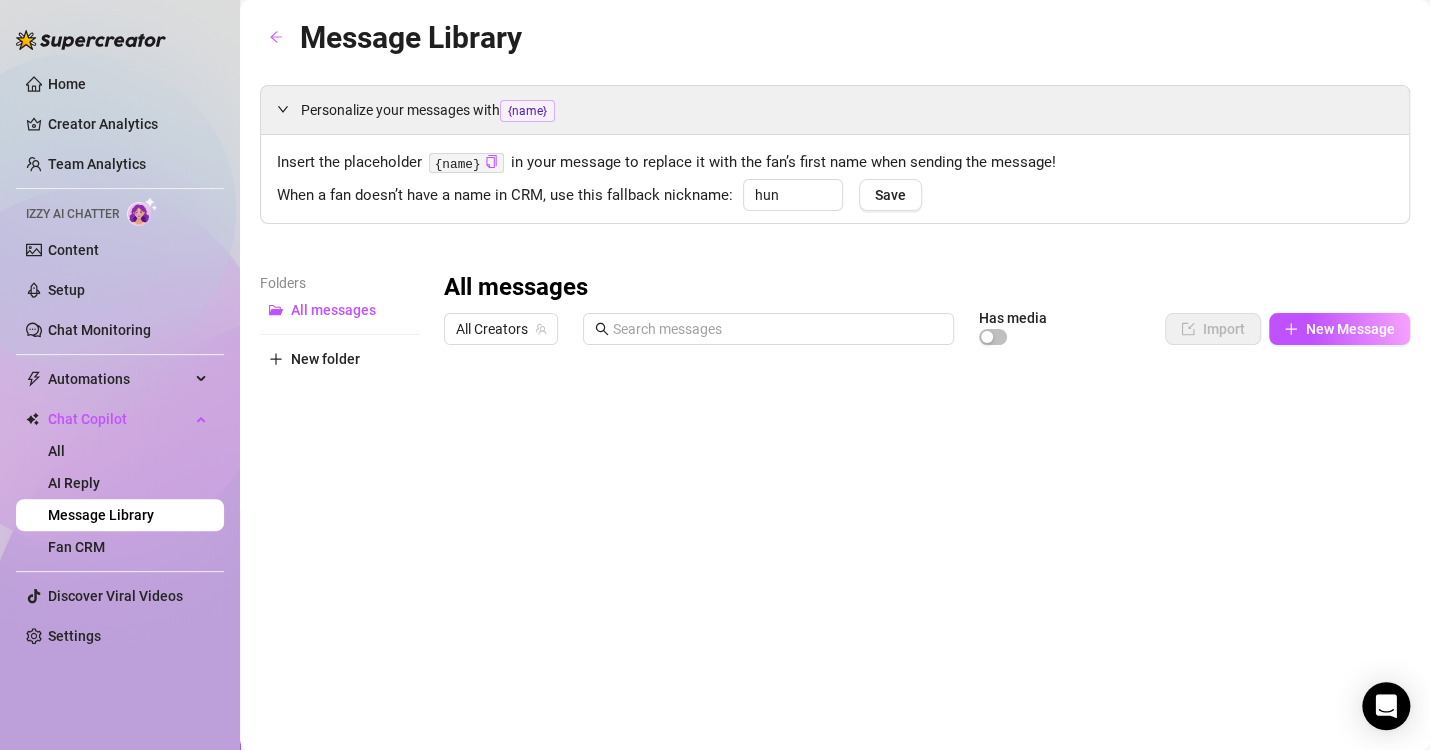 click on "Message Library Personalize your messages with  {name} Insert the placeholder   {name}   in your message to replace it with the fan’s first name when sending the message! When a fan doesn’t have a name in CRM, use this fallback nickname:   hun Save Folders All messages New folder All messages All Creators Has media Import New Message Title Text Media $ AI Pricing Accounts [DATE] [NUMBER] false [DATE] [NUMBER] false [DATE]  💕 [NUMBER] more b/g anal vids 💕
watch him fuck my ass with his thick cock, then enjoy watching how wide I can spread my tight asshole! (aaaand there's some pussy fucking in there too, just as a nice lil bonus for ya~ 🥰) [NUMBER] false [DATE] [NUMBER] false [DATE]  [NUMBER] false [DATE] [NUMBER] false [DATE] [NUMBER] false [DATE] [NUMBER] false [DATE] [NUMBER] false [DATE] [NUMBER] false Type to search" at bounding box center [835, 407] 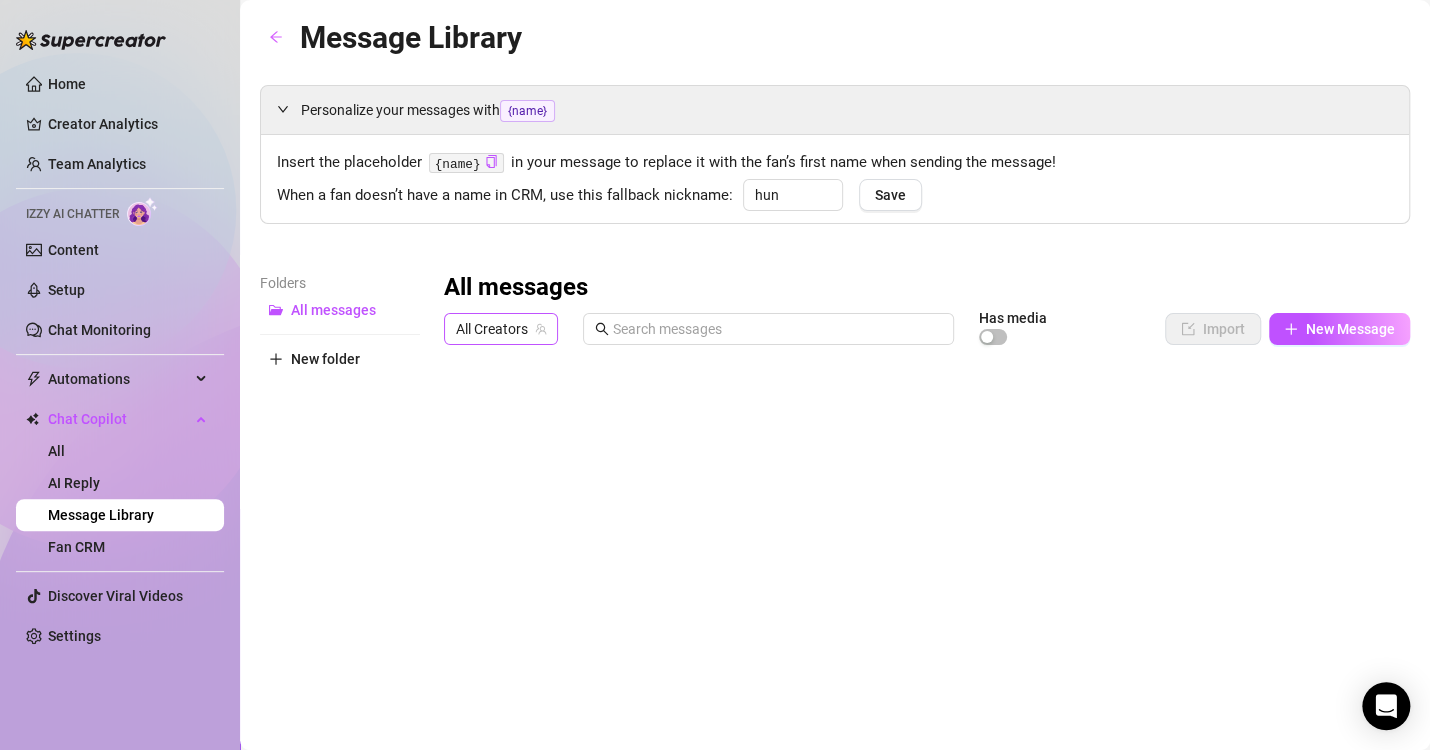 click on "All Creators" at bounding box center (501, 329) 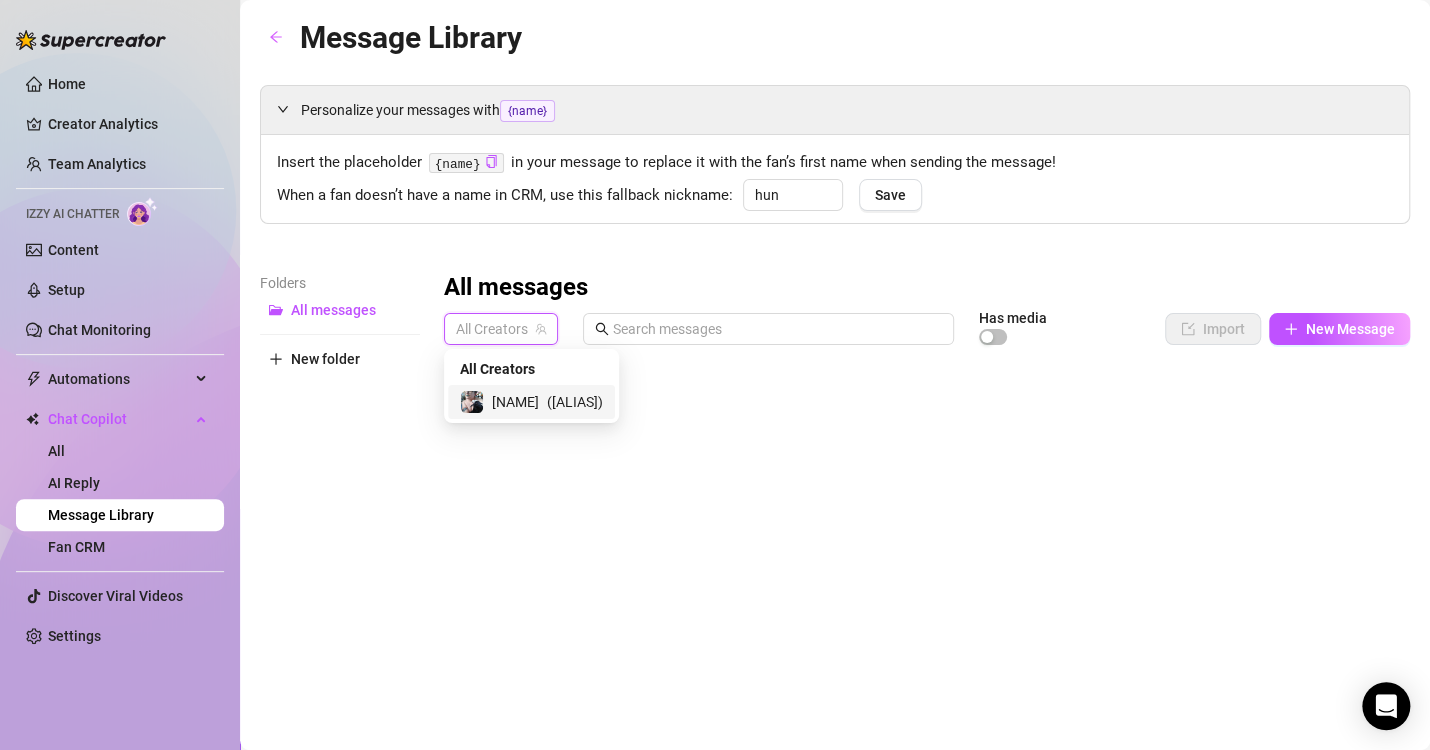 click on "[NAME]" at bounding box center (515, 402) 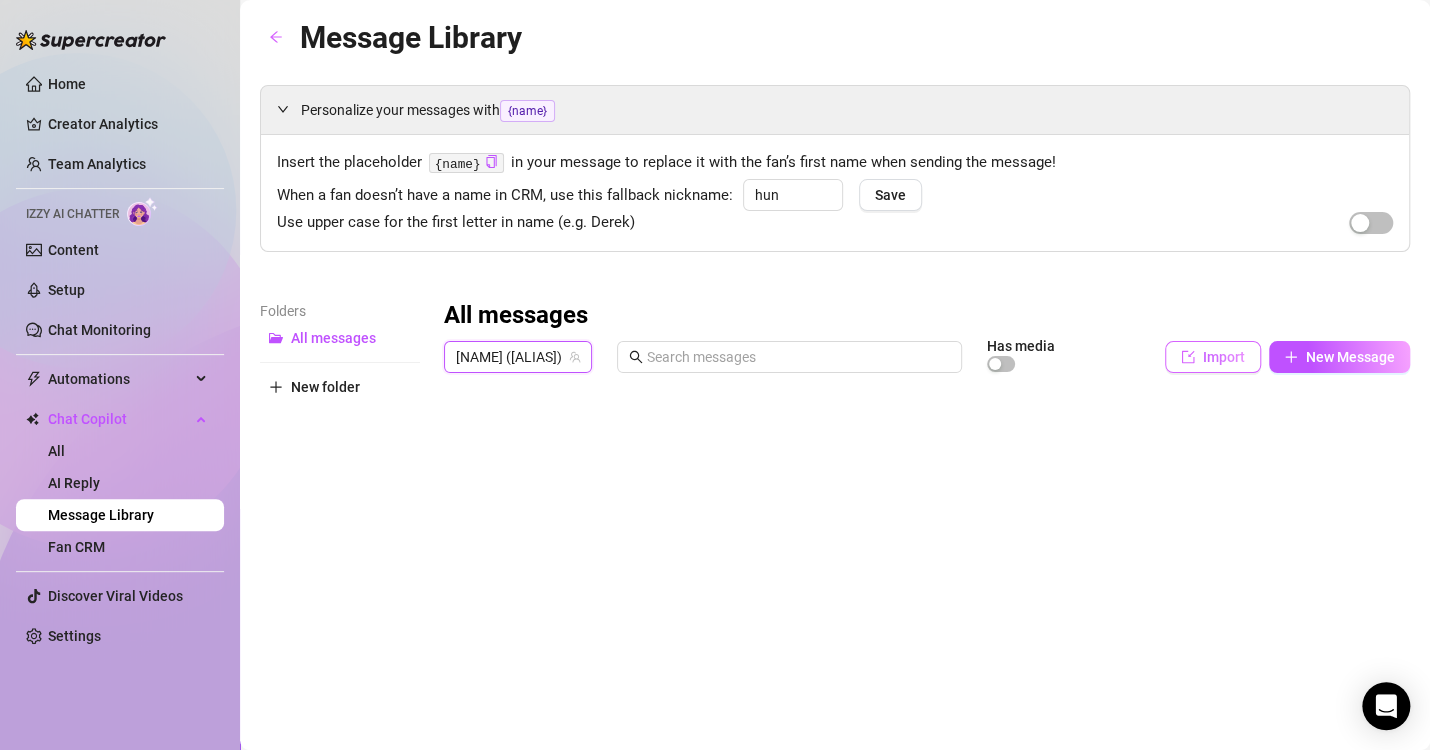 click on "Import" at bounding box center (1224, 357) 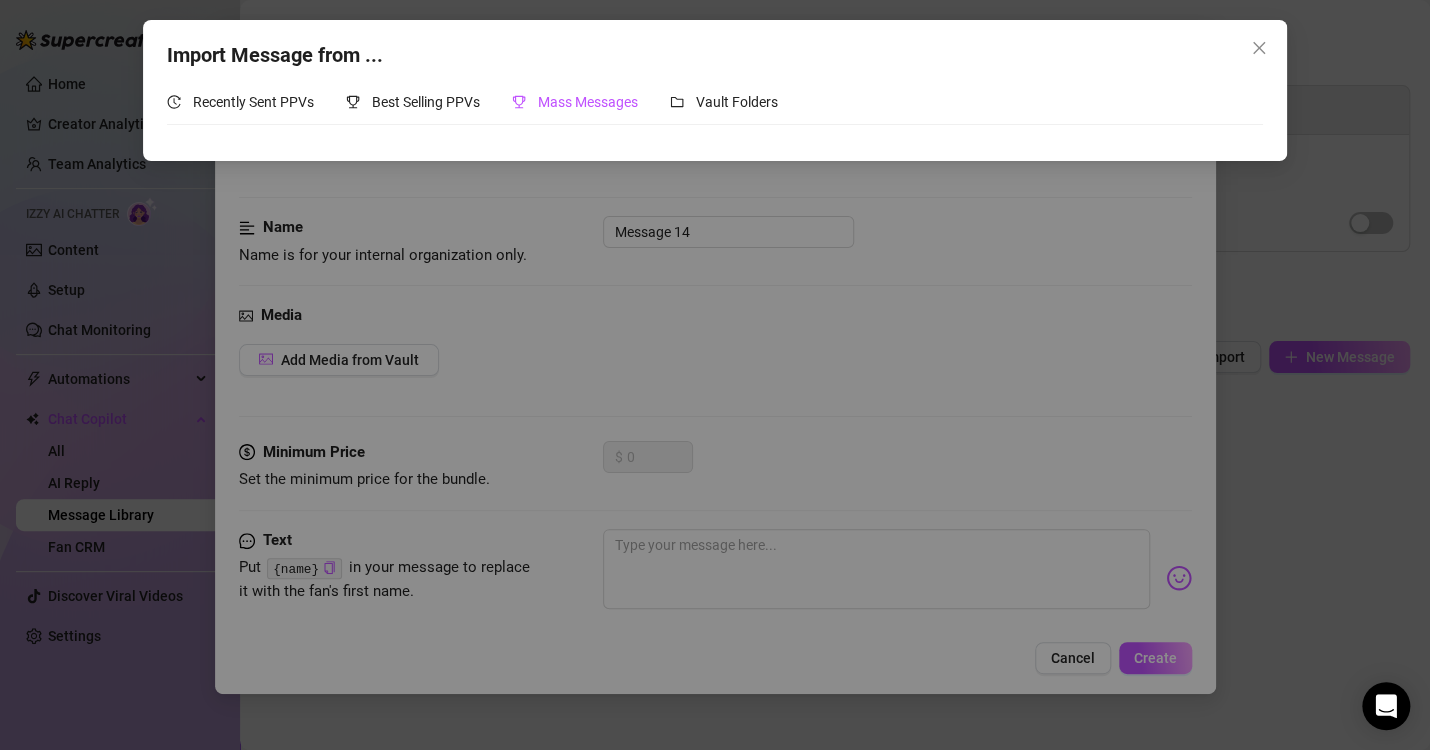 click on "Mass Messages" at bounding box center (588, 102) 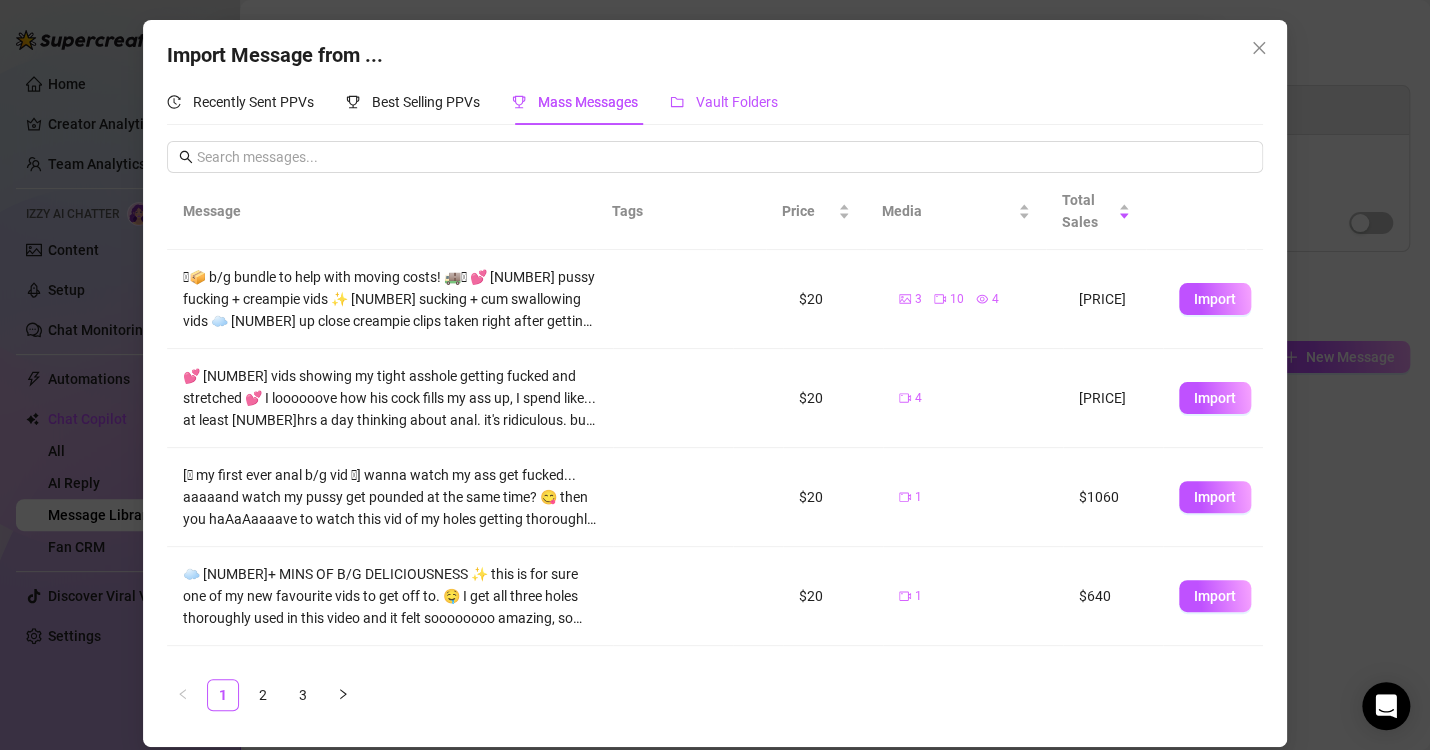 click on "Vault Folders" at bounding box center (737, 102) 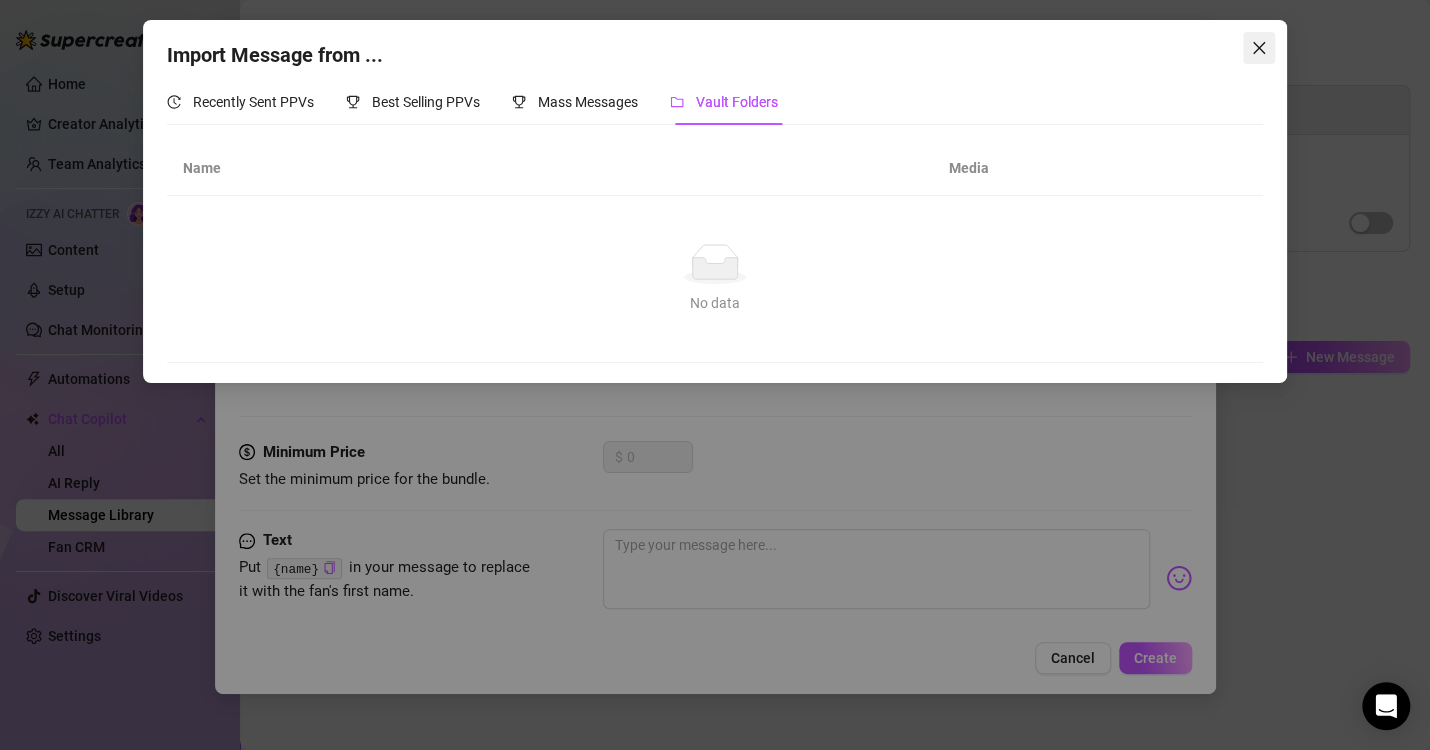 click 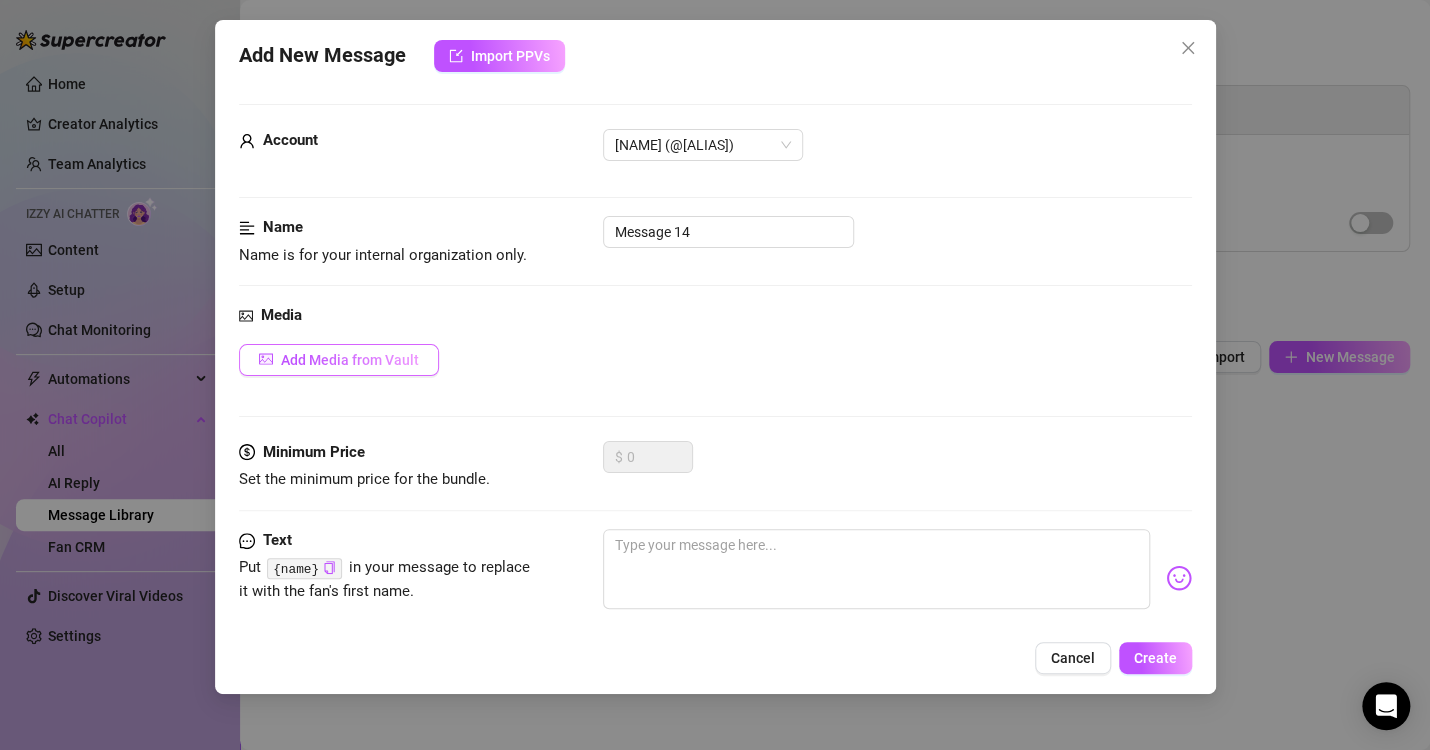 click on "Add Media from Vault" at bounding box center (350, 360) 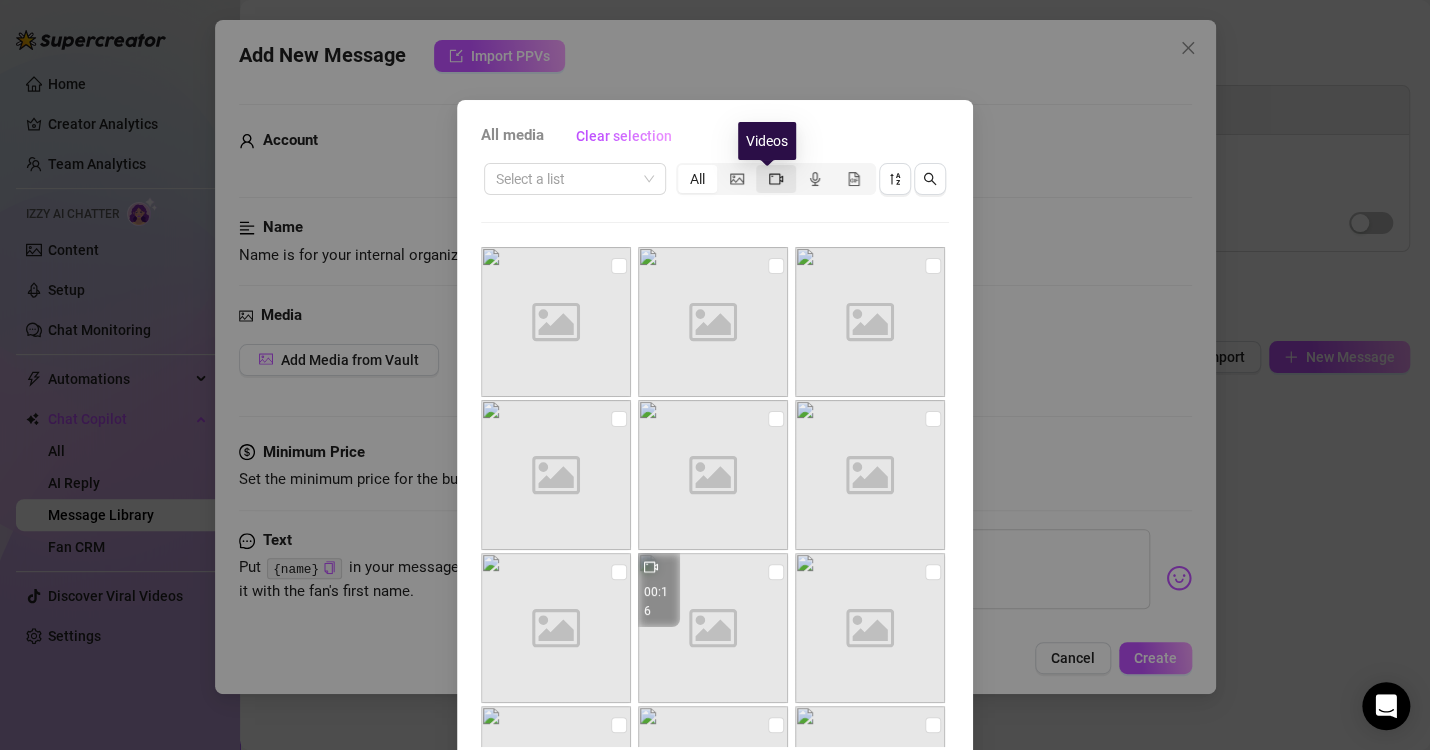 click 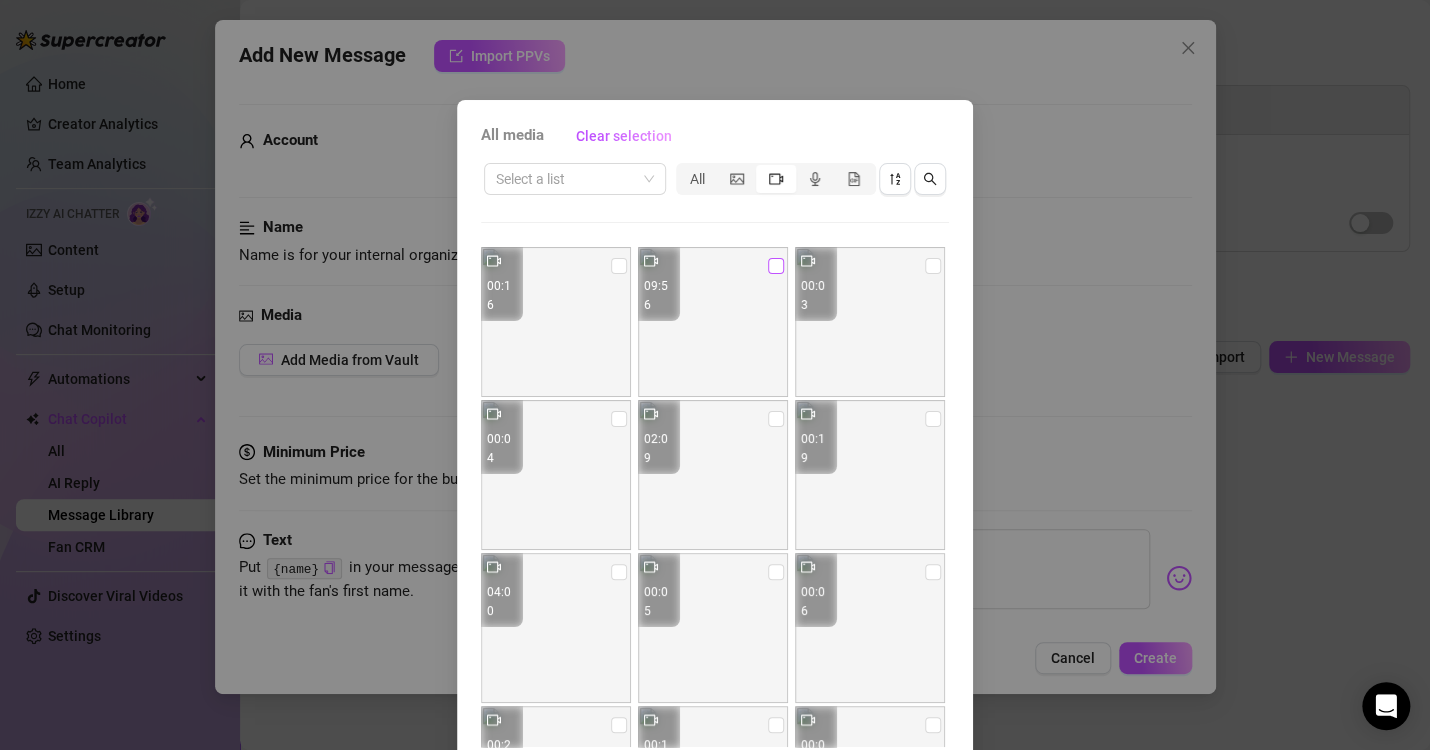click at bounding box center (776, 266) 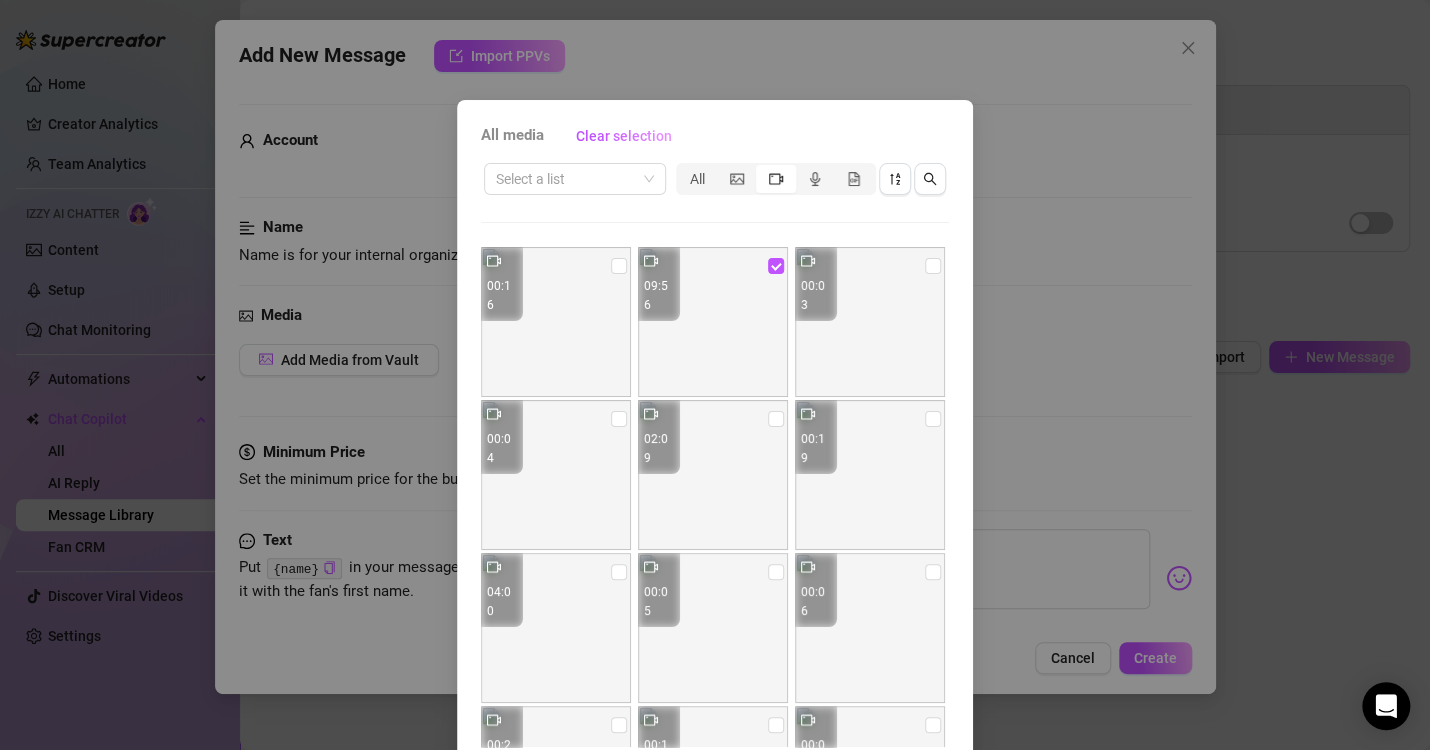 click on "All media Clear selection Select a list All [TIME] [TIME] [TIME] [TIME] [TIME] [TIME] [TIME] [TIME] [TIME] [TIME] [TIME] [TIME] [TIME] [TIME] [TIME] [TIME] [TIME] [TIME] [TIME] [TIME] [TIME] [TIME] [TIME] Cancel OK" at bounding box center (715, 375) 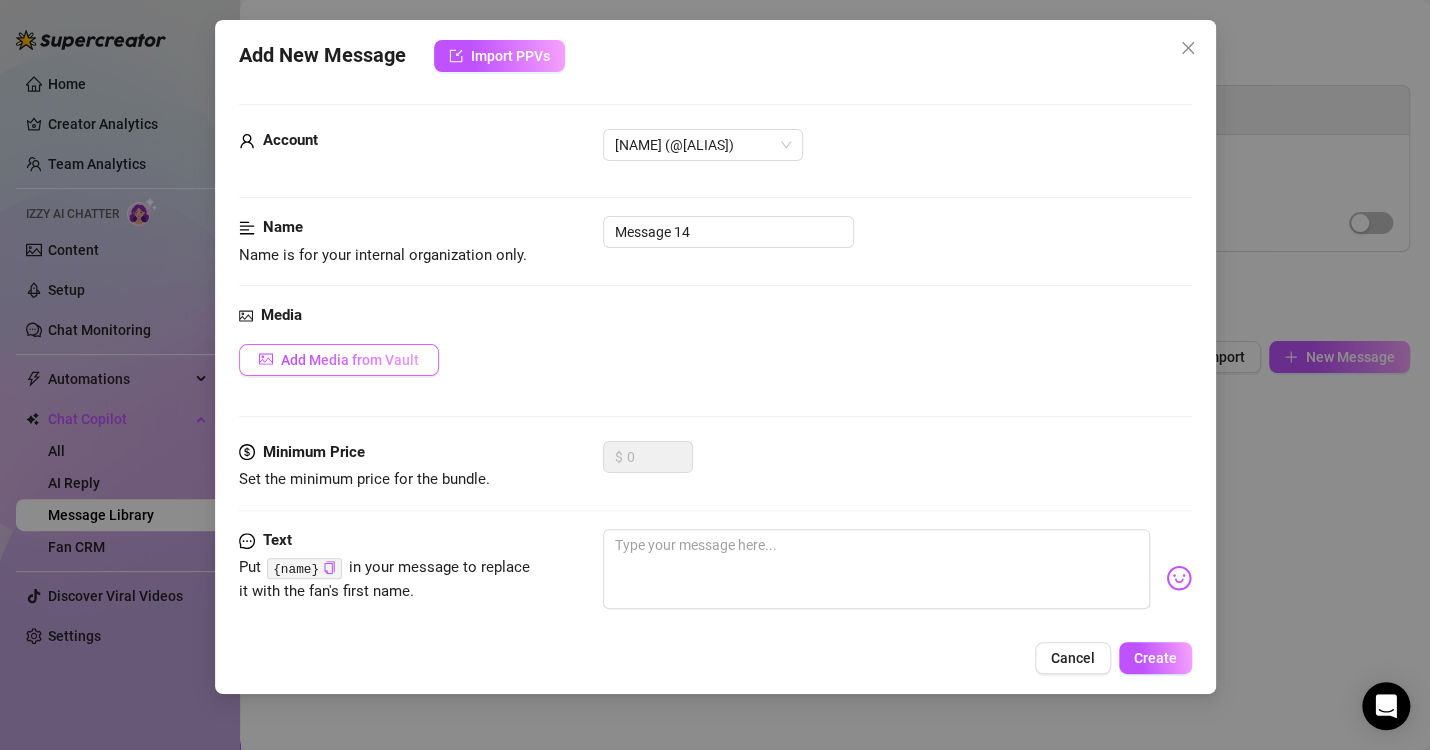 click on "Add Media from Vault" at bounding box center (350, 360) 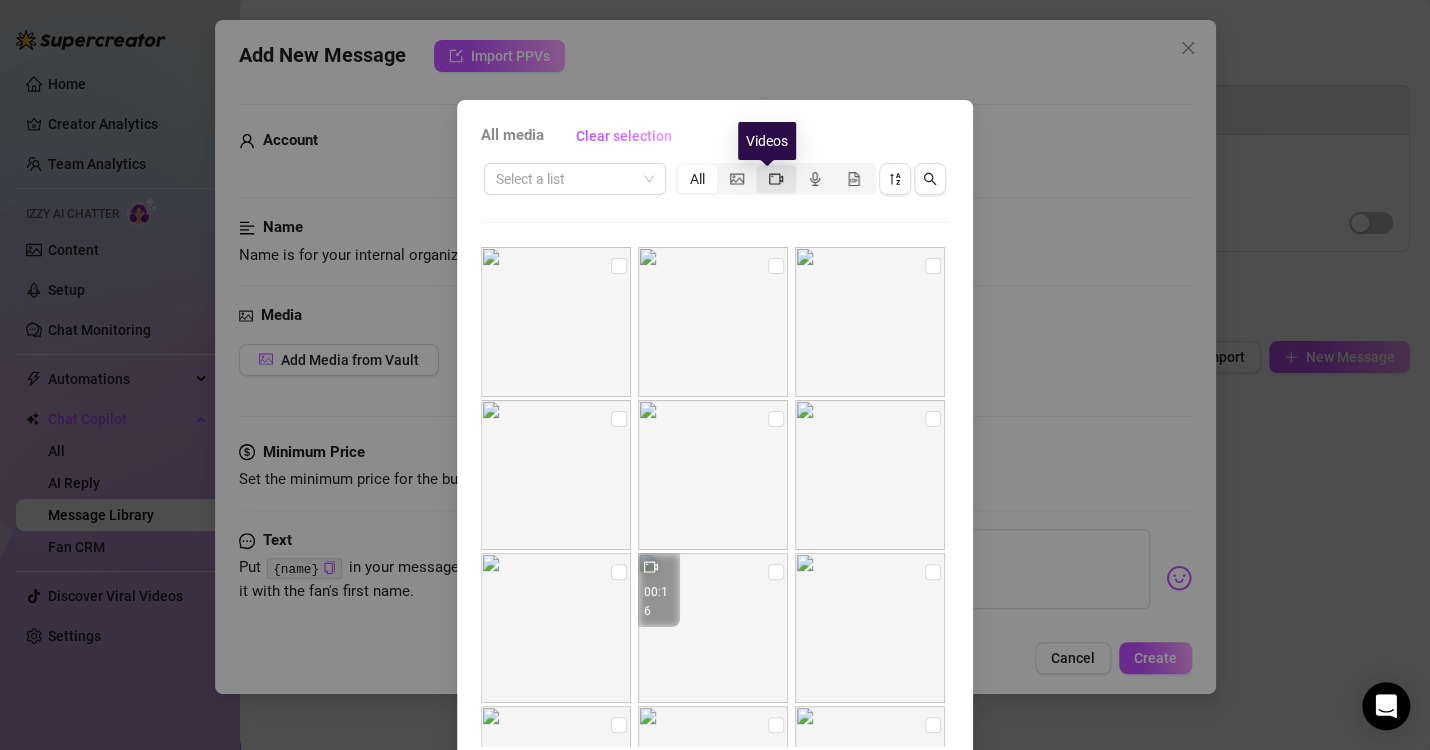 click 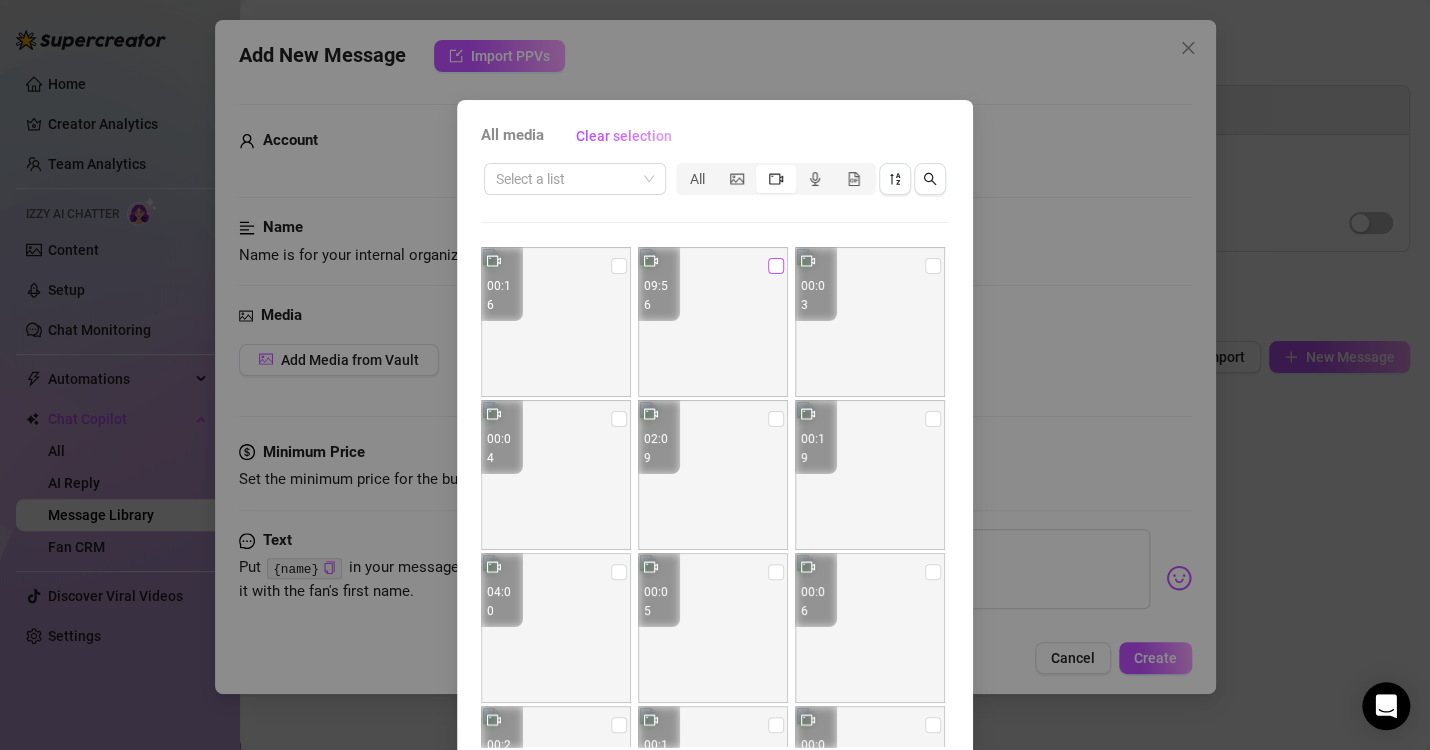 click at bounding box center (776, 266) 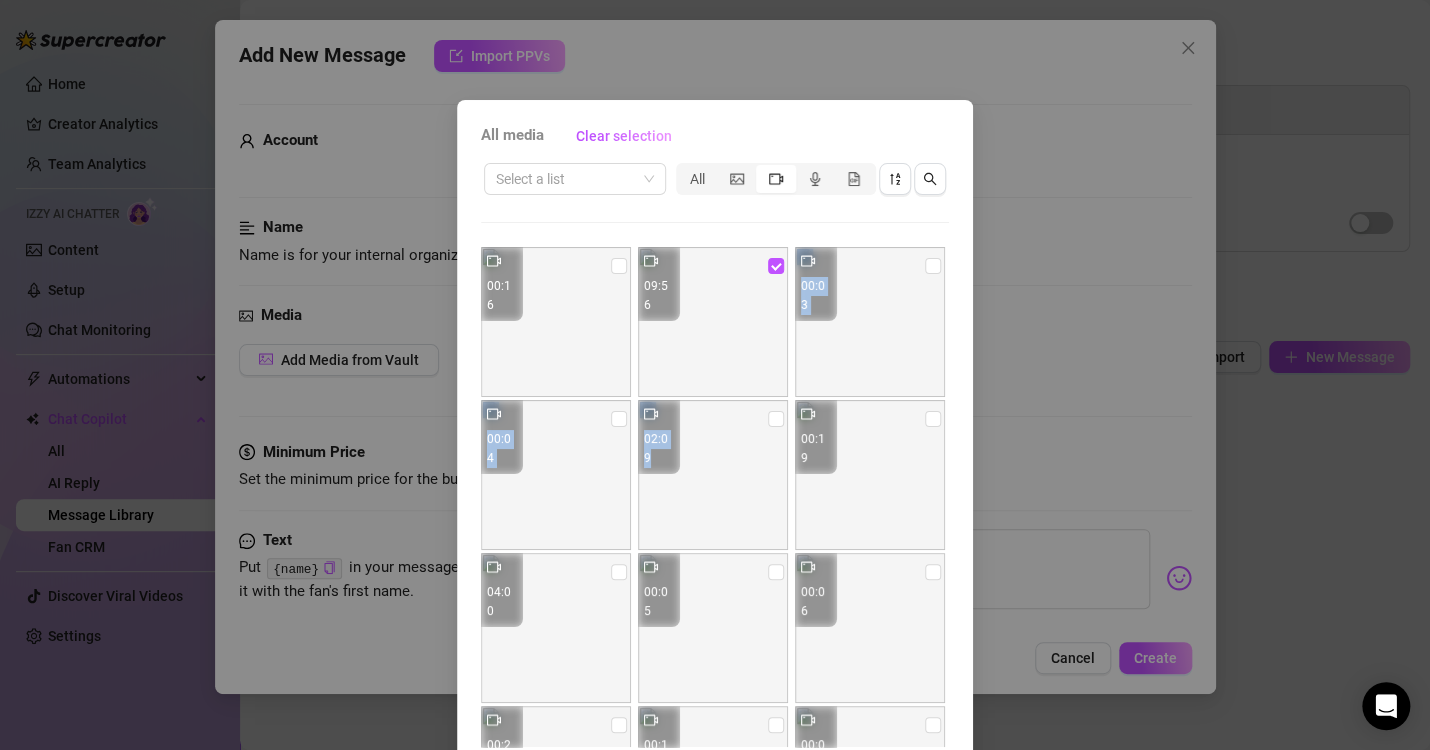 drag, startPoint x: 952, startPoint y: 384, endPoint x: 955, endPoint y: 444, distance: 60.074955 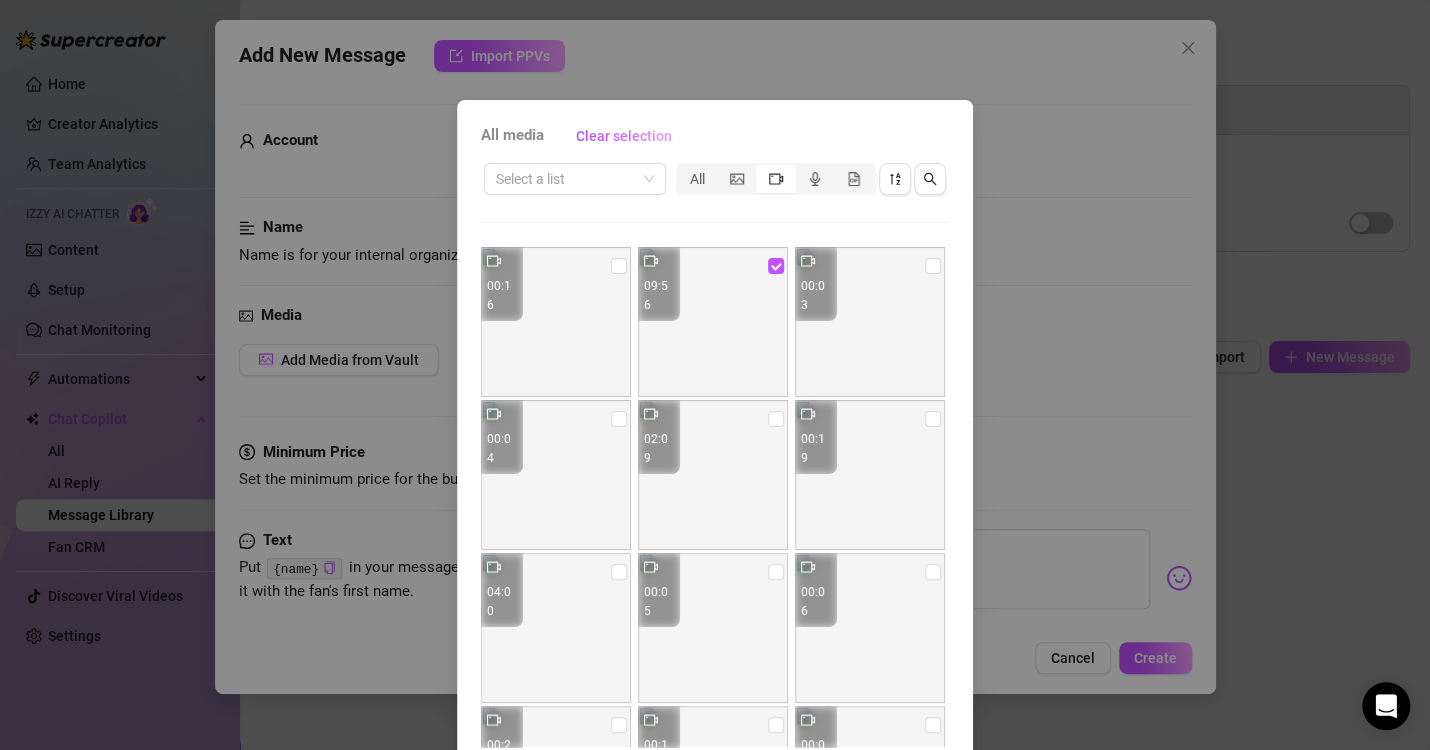 scroll, scrollTop: 84, scrollLeft: 0, axis: vertical 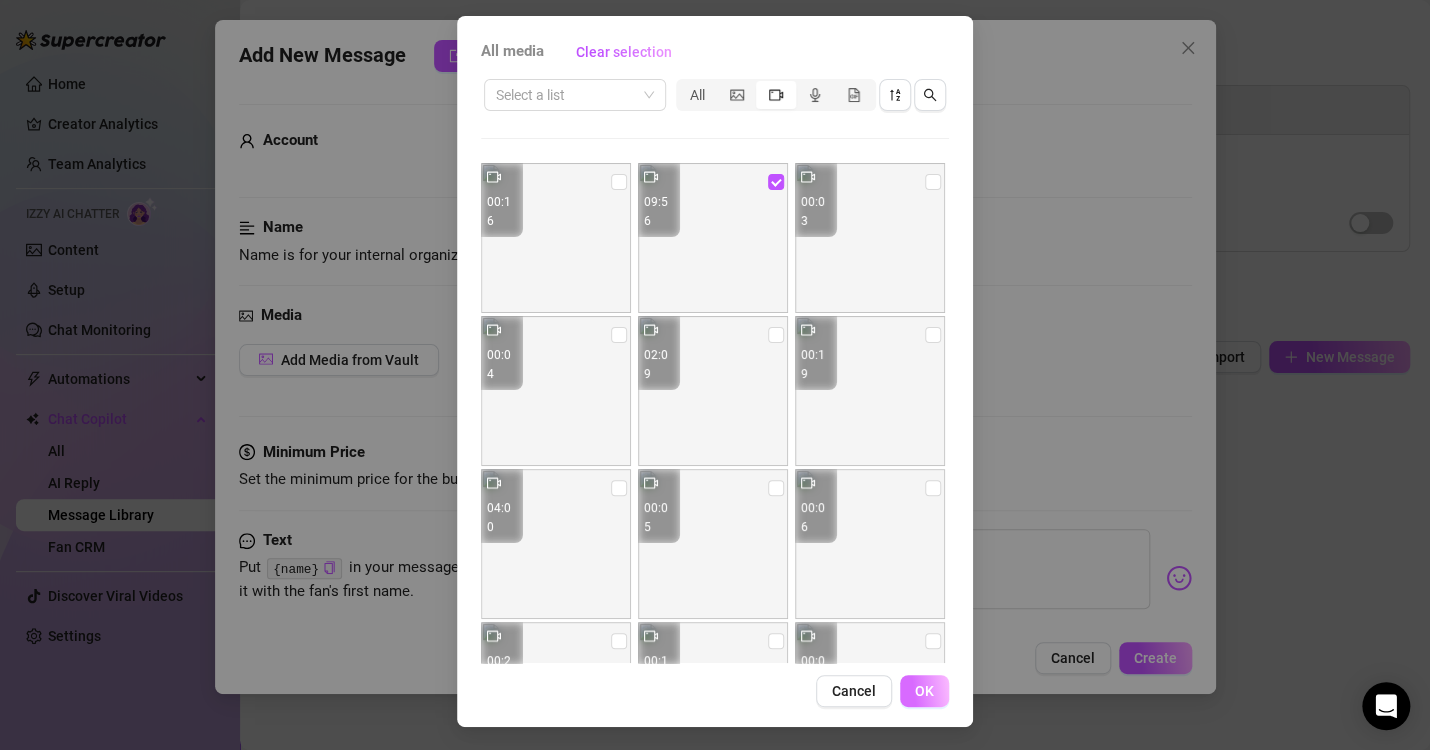 click on "OK" at bounding box center (924, 691) 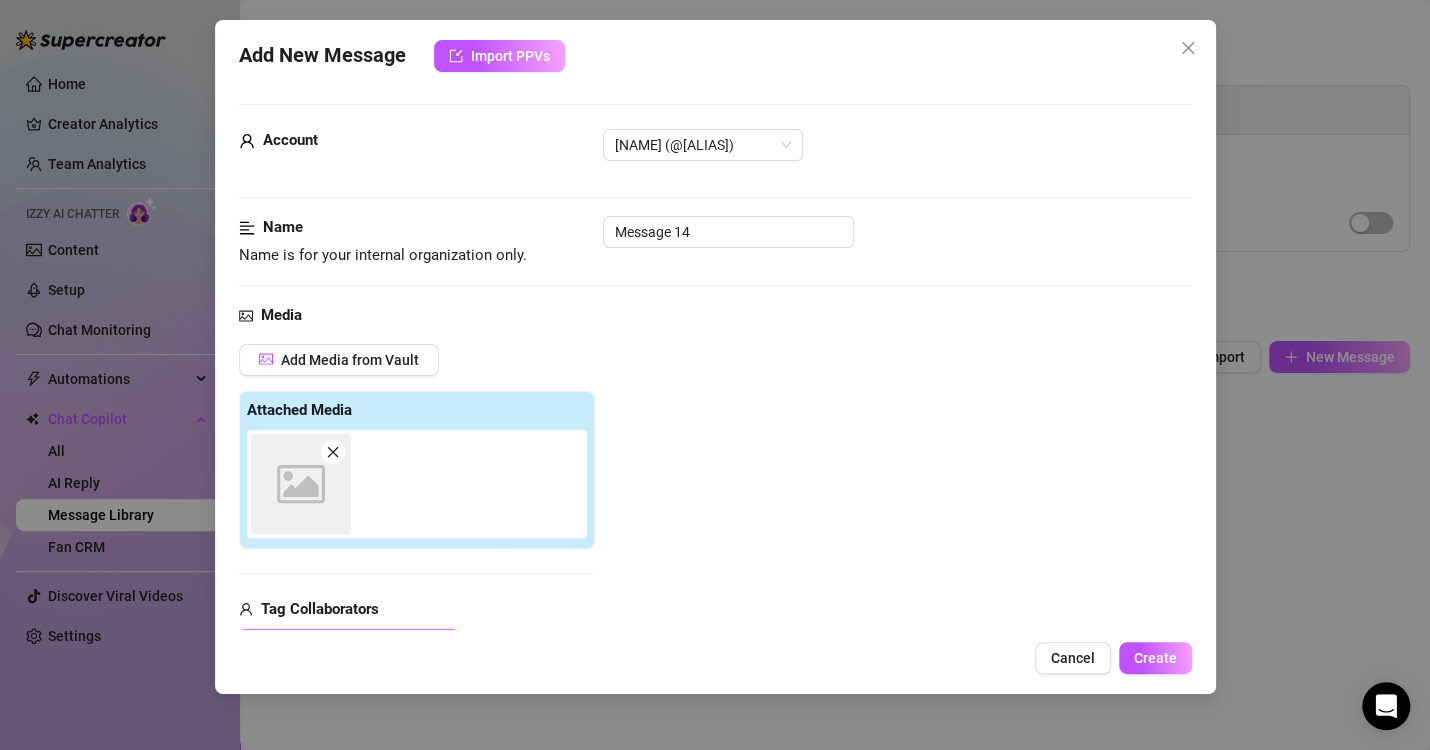 scroll, scrollTop: 11, scrollLeft: 0, axis: vertical 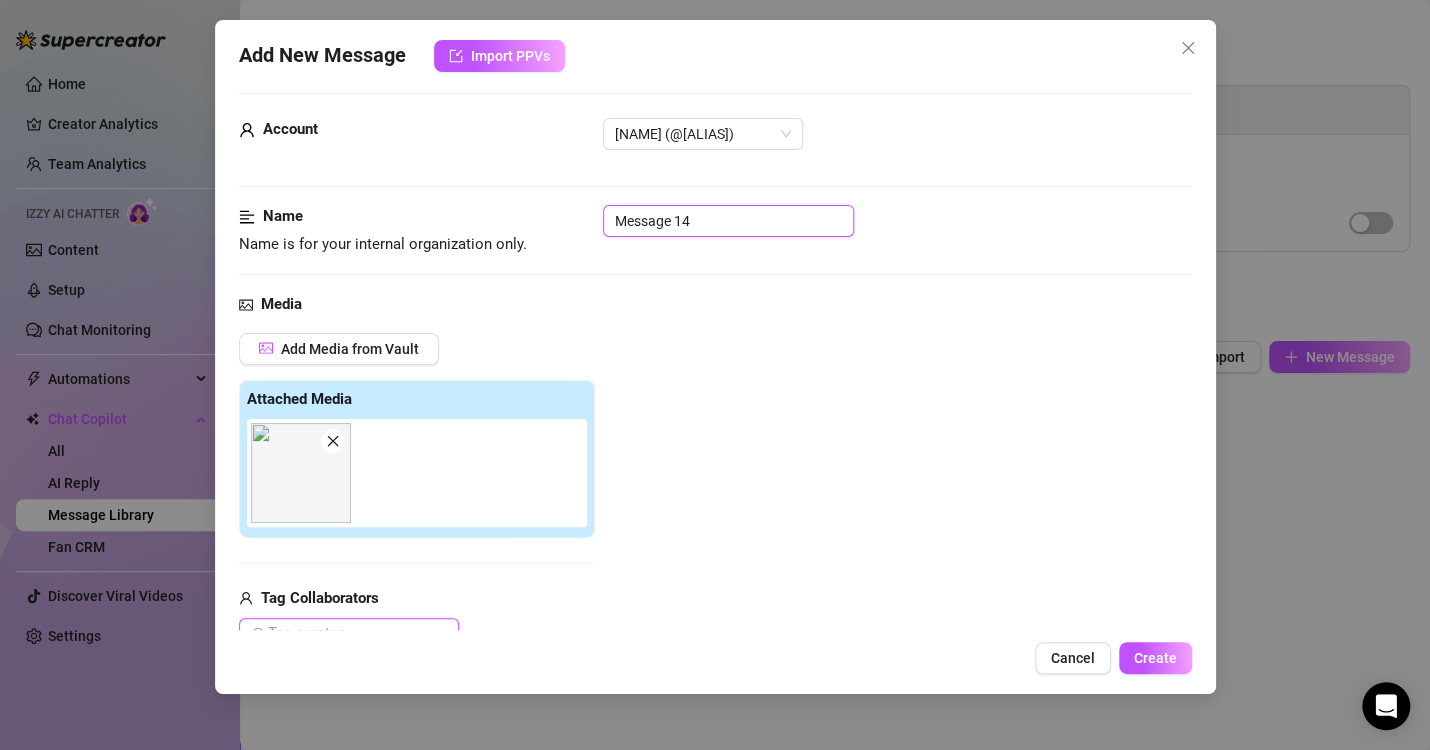 click on "Message 14" at bounding box center (728, 221) 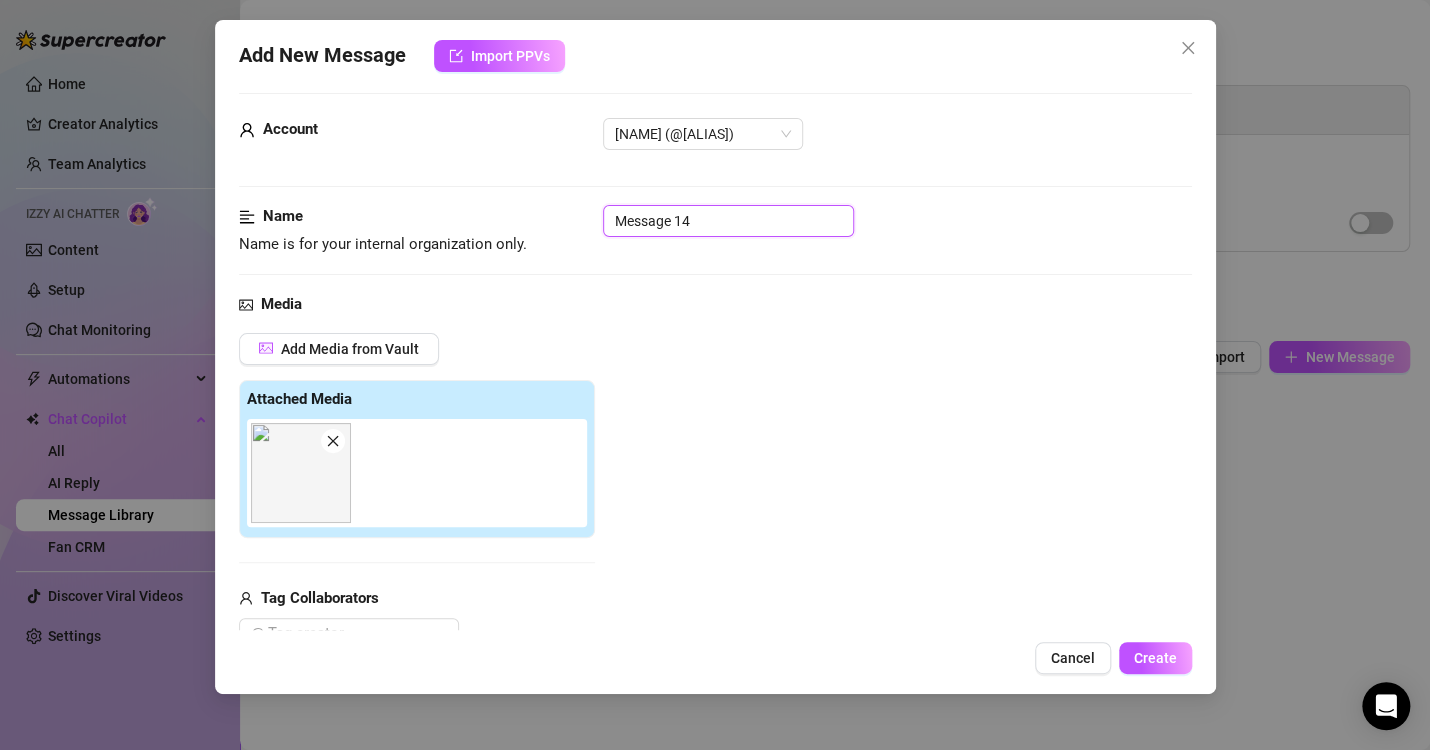 click on "Message 14" at bounding box center (728, 221) 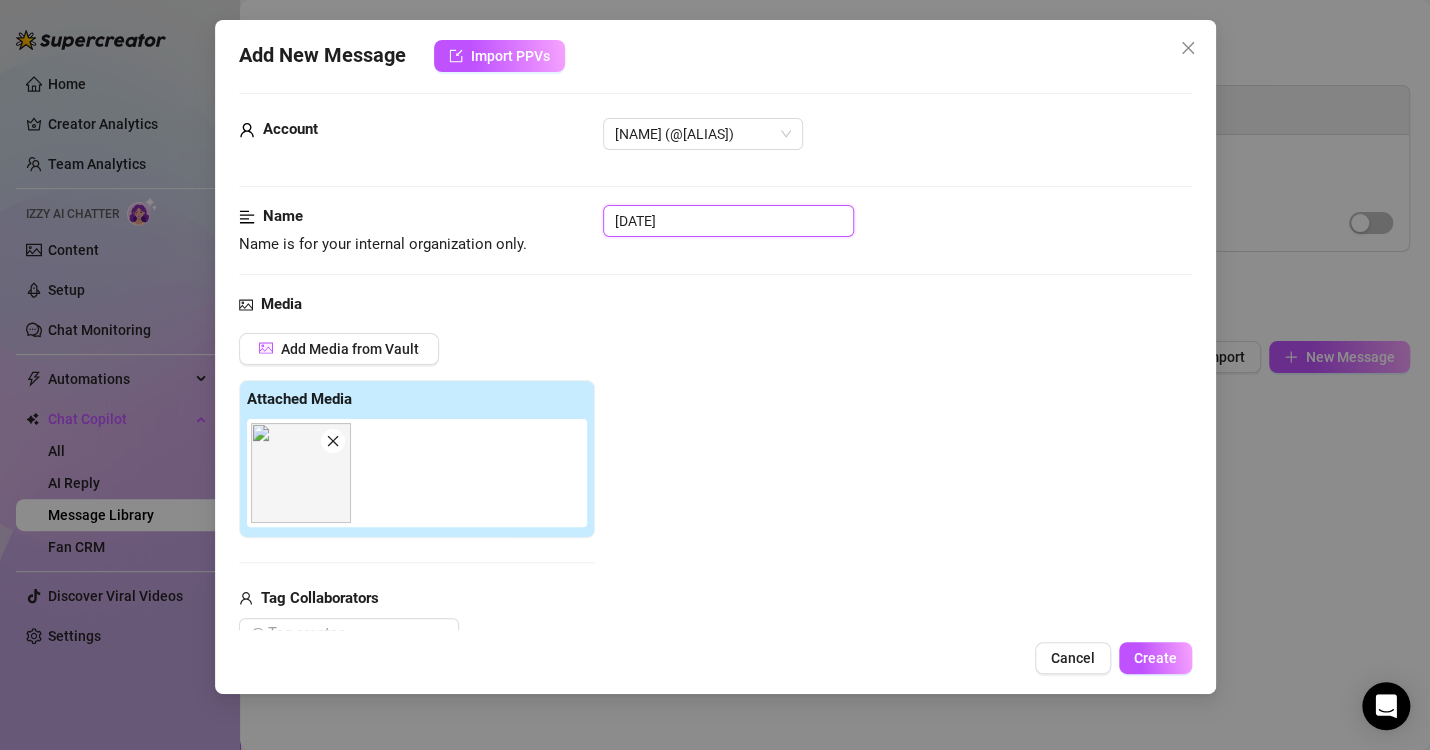 type on "[DATE]" 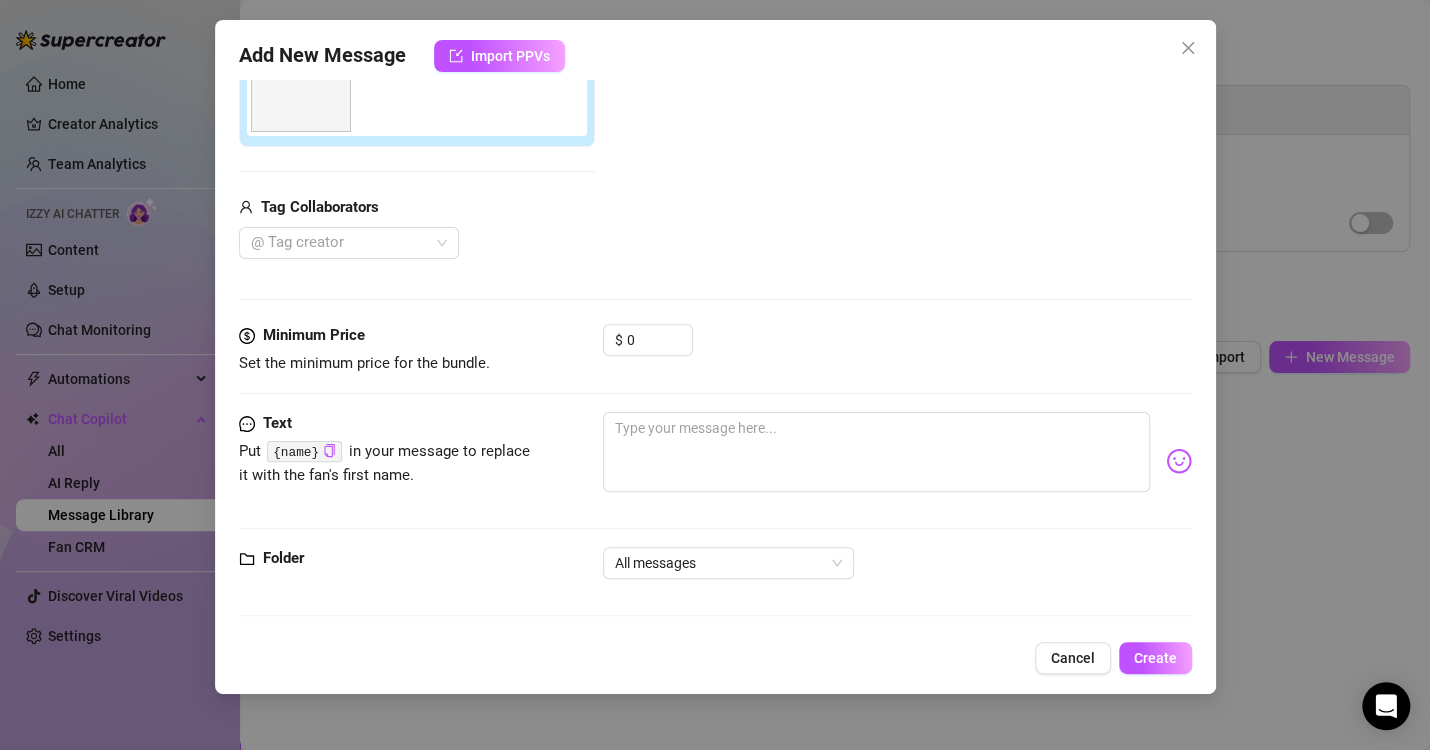 scroll, scrollTop: 404, scrollLeft: 0, axis: vertical 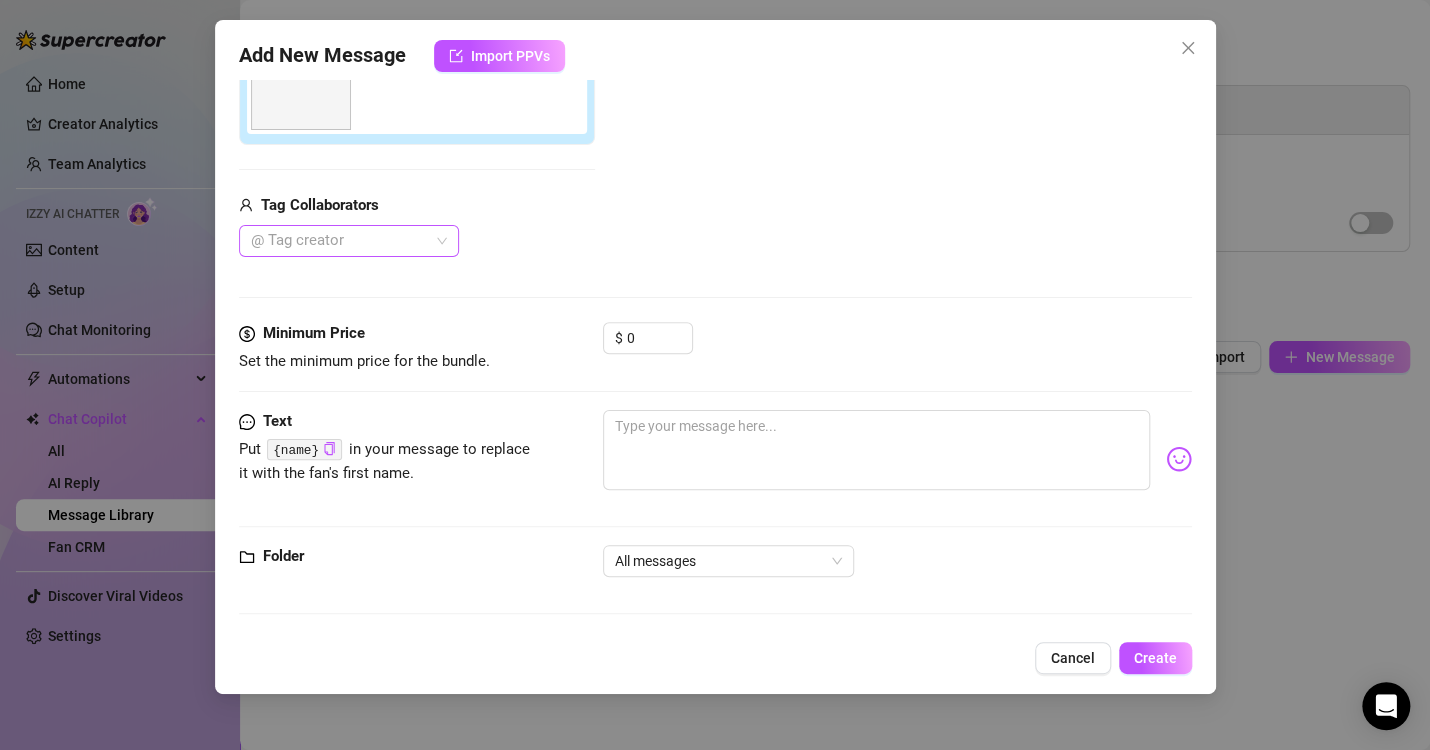 click at bounding box center (338, 241) 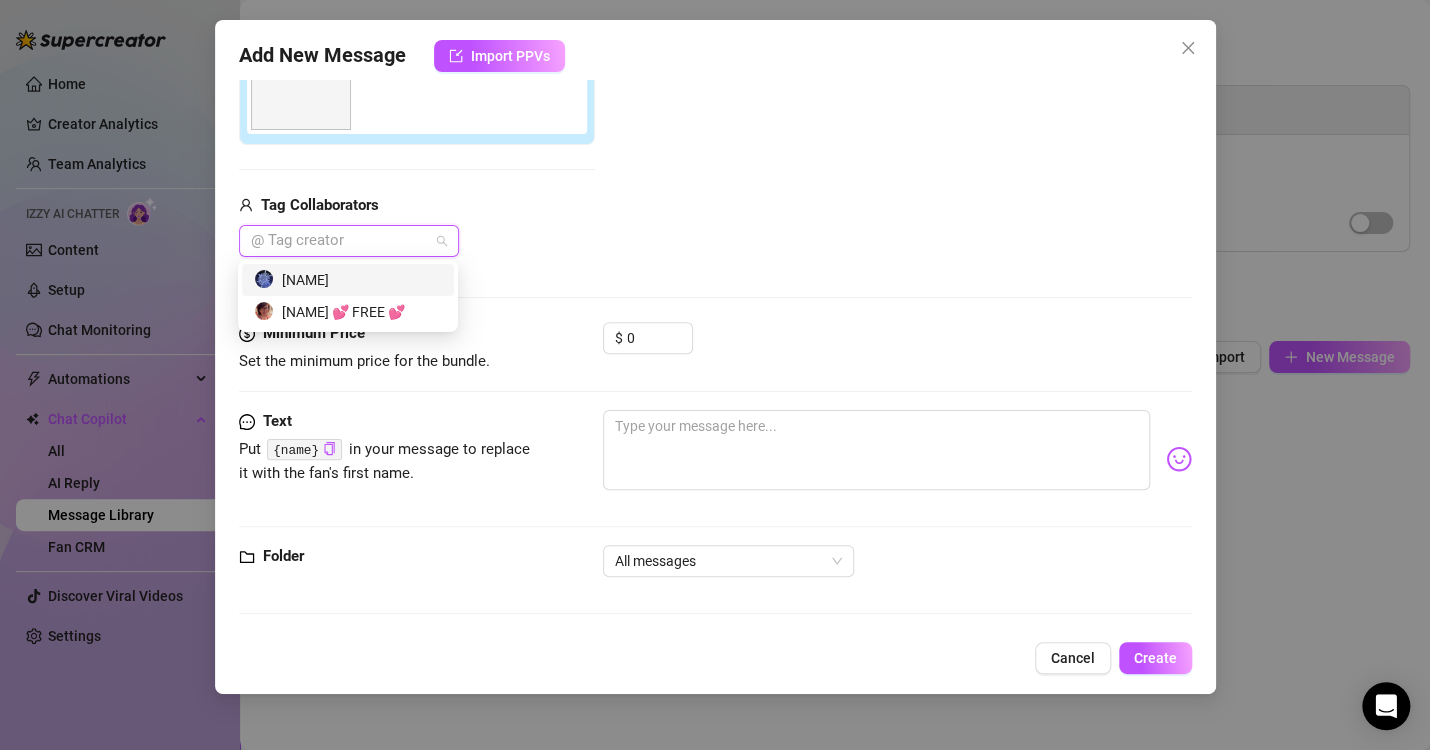 click on "[NAME]" at bounding box center (348, 280) 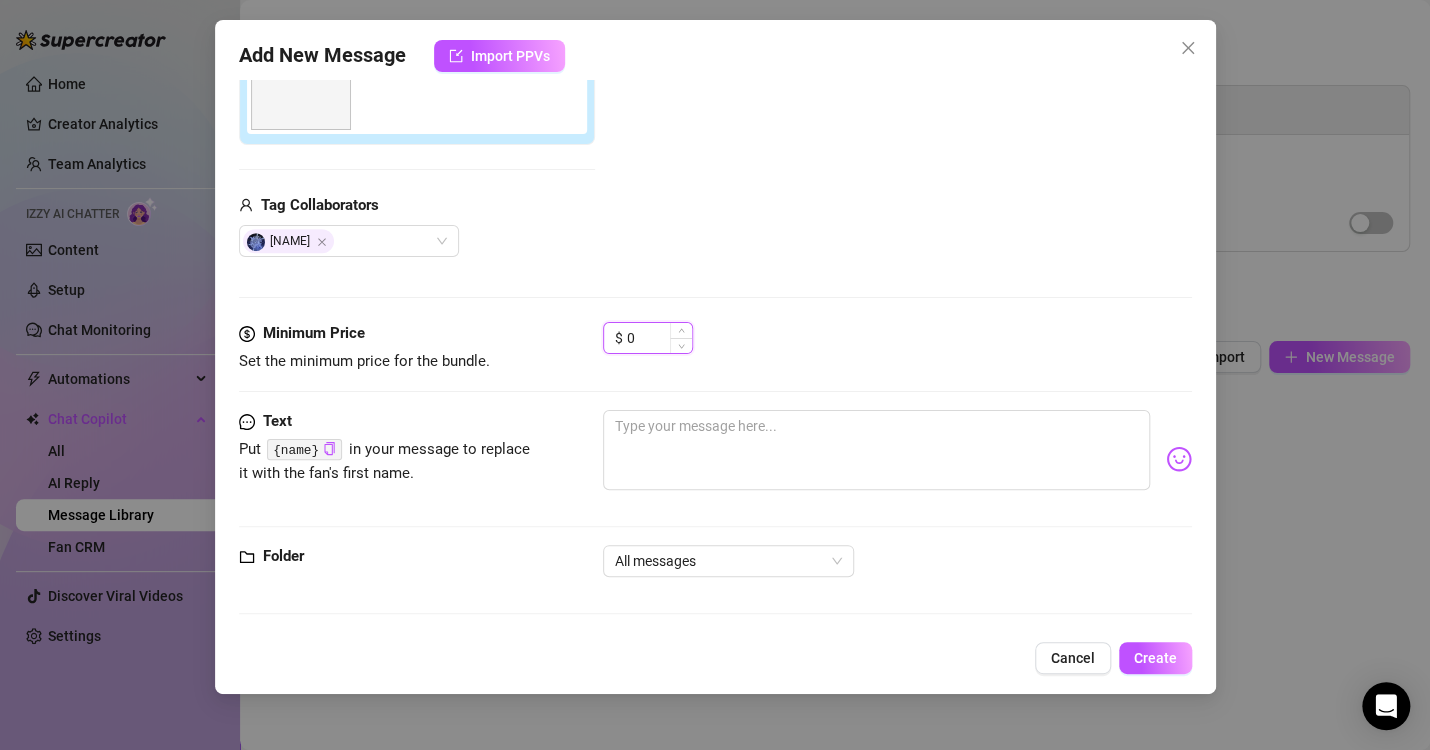 click on "0" at bounding box center [659, 338] 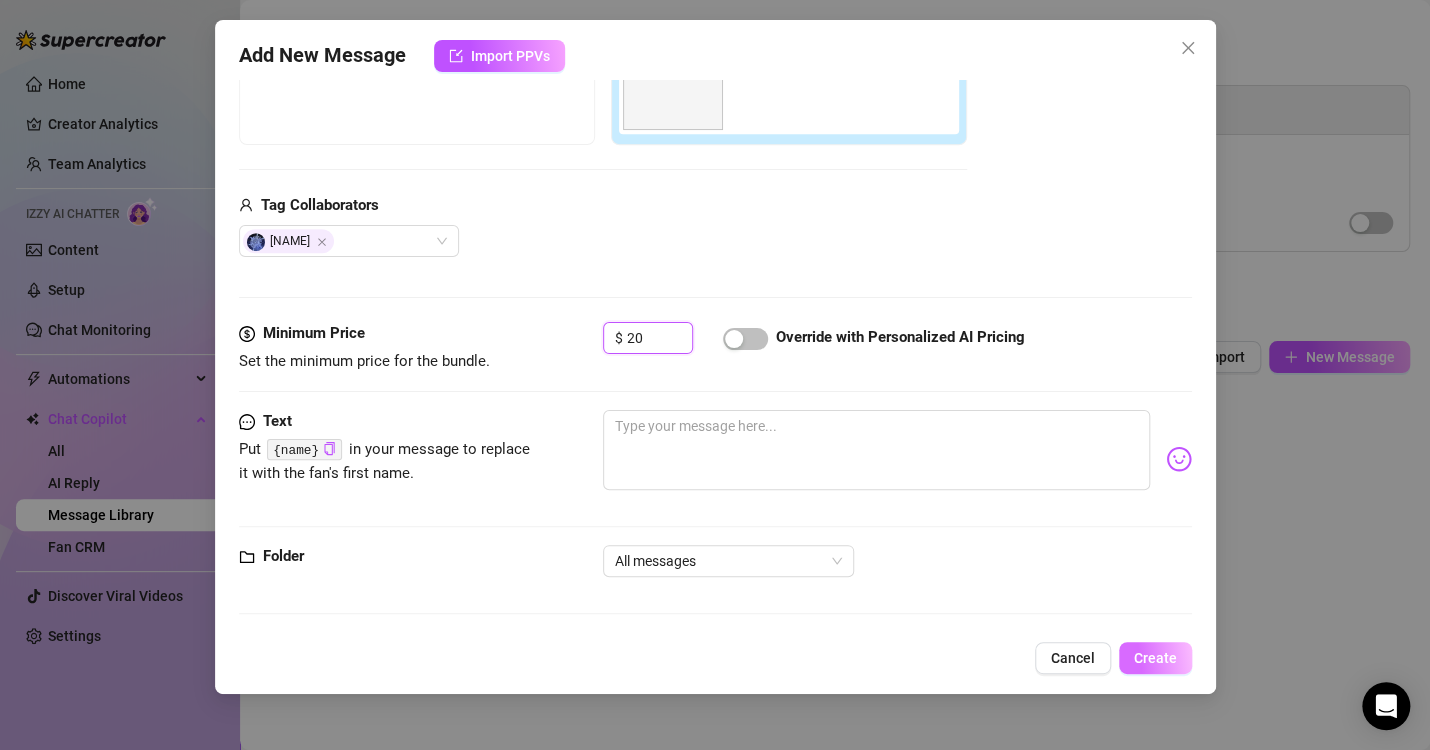 type on "20" 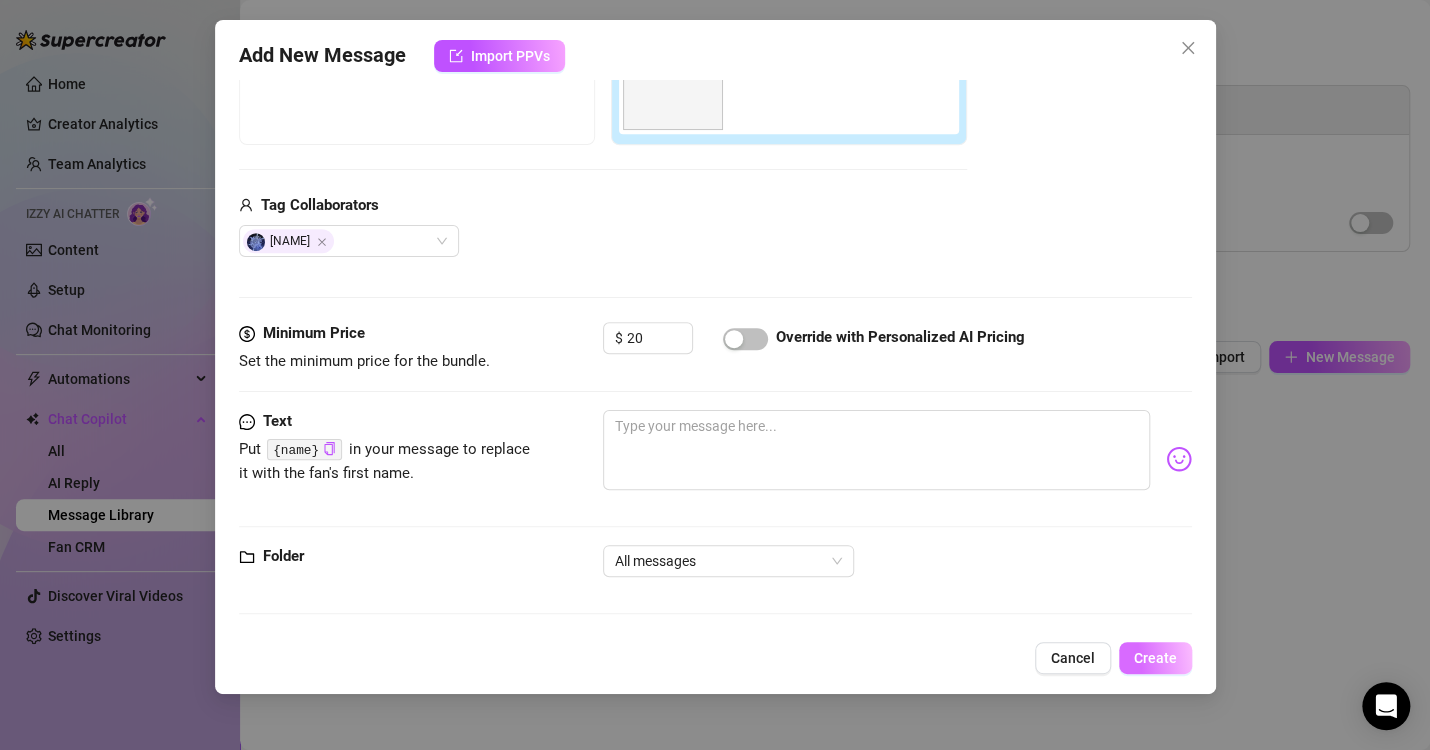 click on "Create" at bounding box center (1155, 658) 